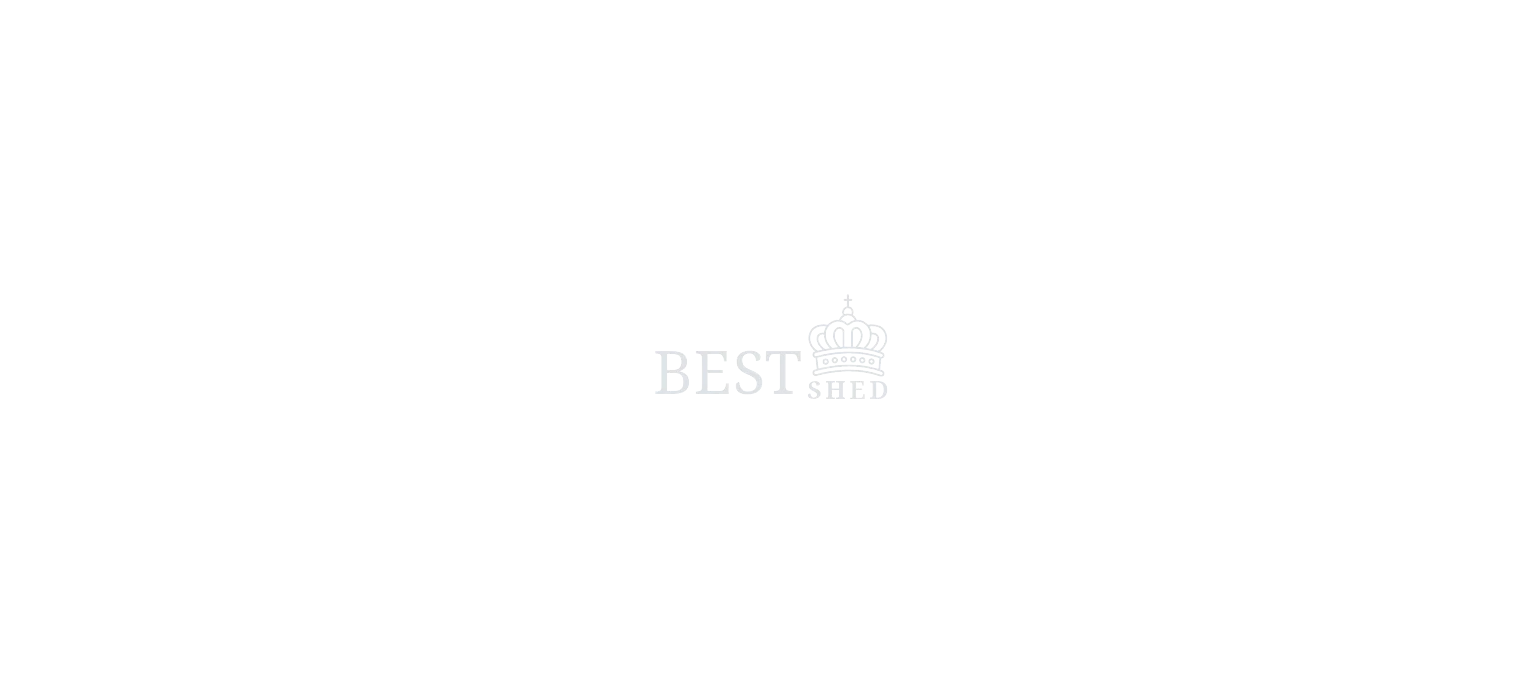 scroll, scrollTop: 0, scrollLeft: 0, axis: both 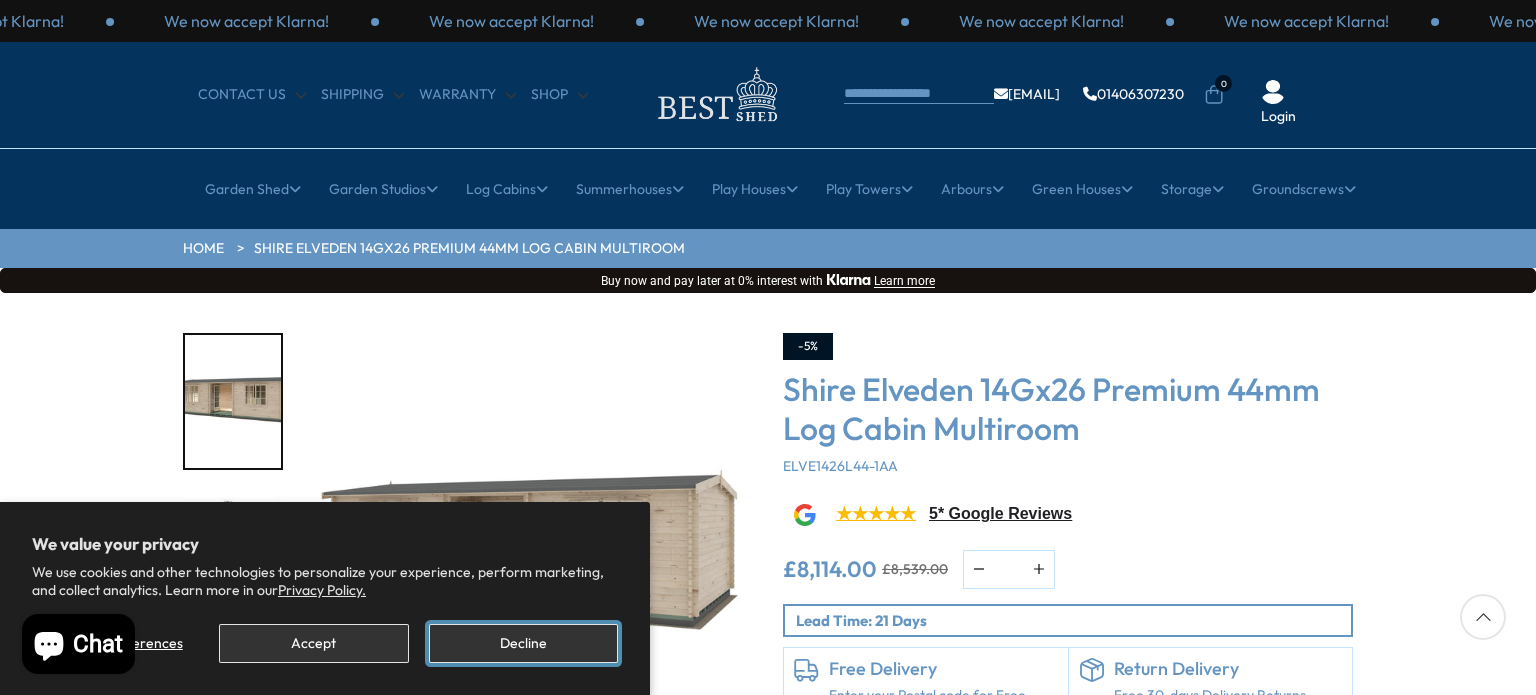 click on "Decline" at bounding box center [523, 643] 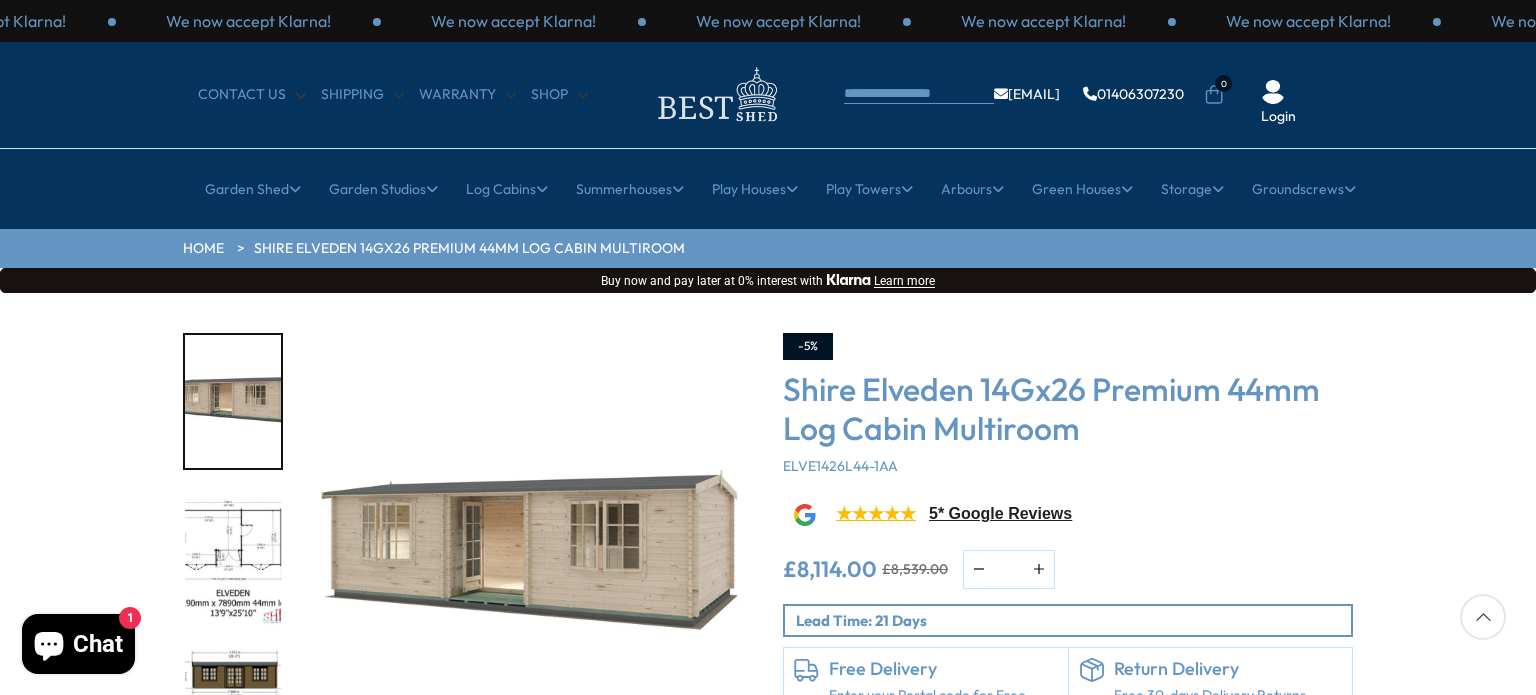 click at bounding box center (233, 558) 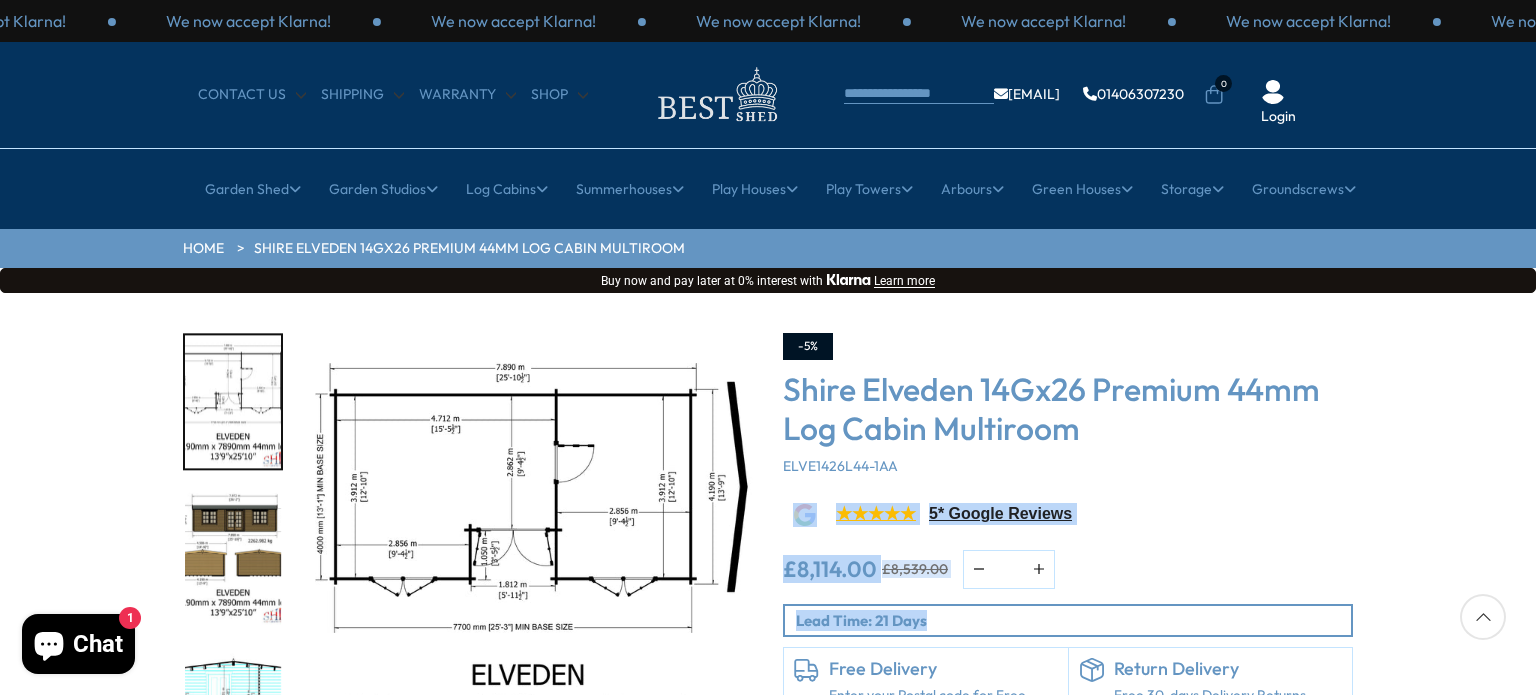 drag, startPoint x: 1535, startPoint y: 455, endPoint x: 1535, endPoint y: 610, distance: 155 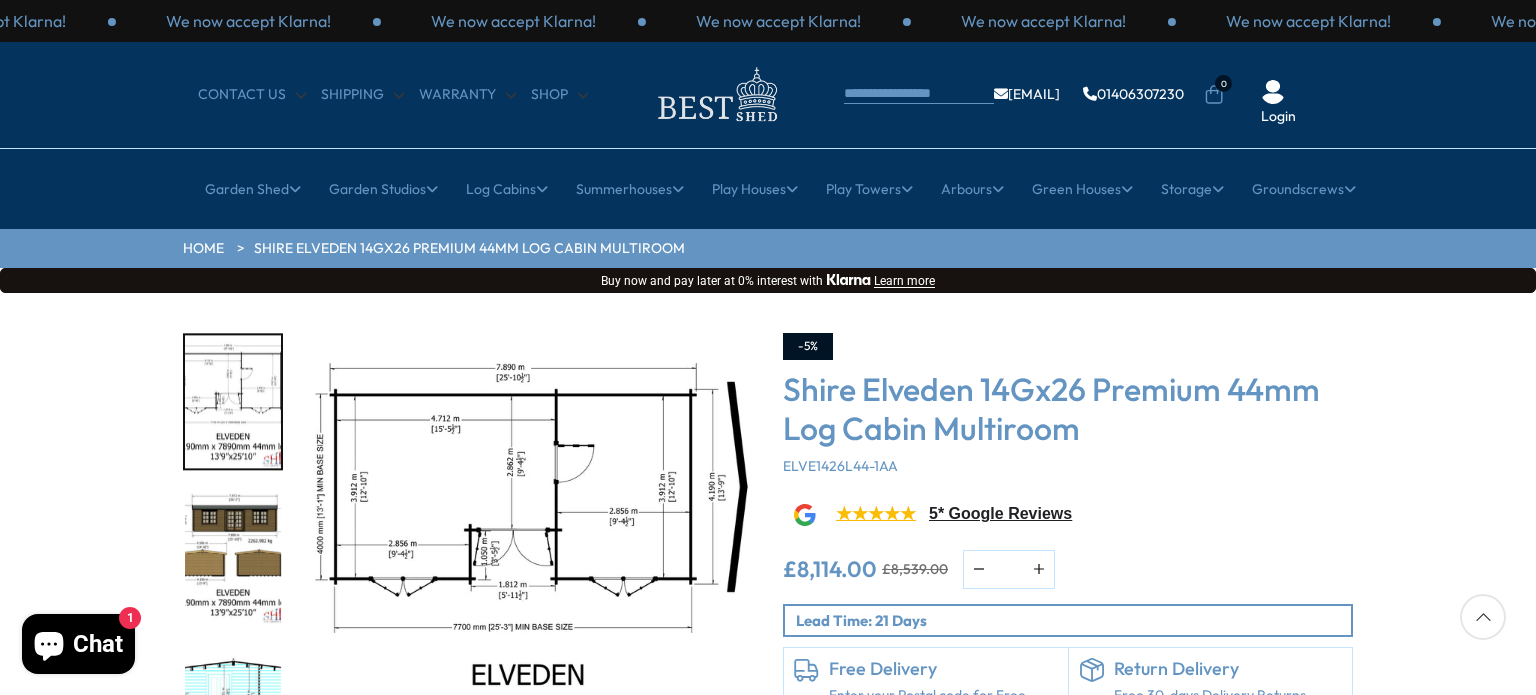 click on "Click To Expand
Click To Expand
Click To Expand
Click To Expand
Click To Expand
Click To Expand
Click To Expand" at bounding box center [768, 595] 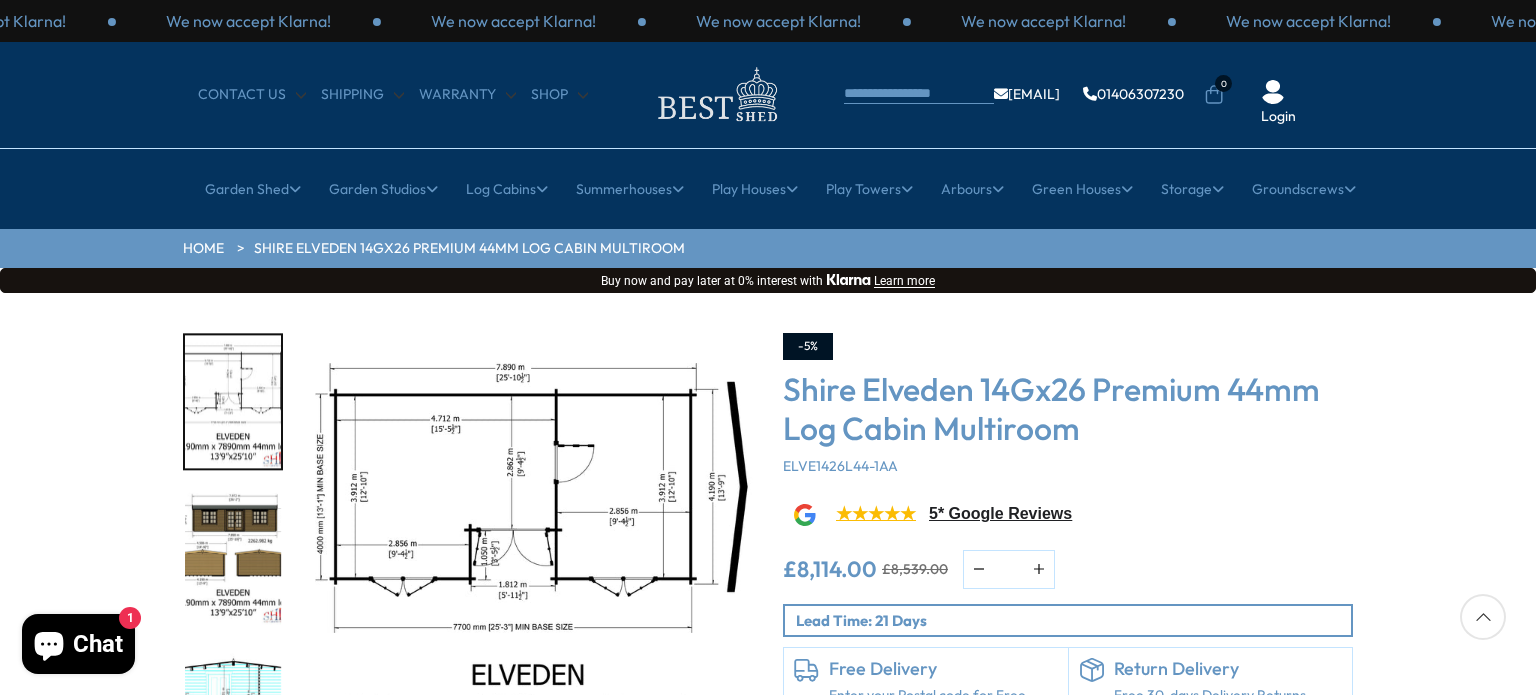 click on "Click To Expand
Click To Expand
Click To Expand
Click To Expand
Click To Expand
Click To Expand
Click To Expand" at bounding box center [768, 595] 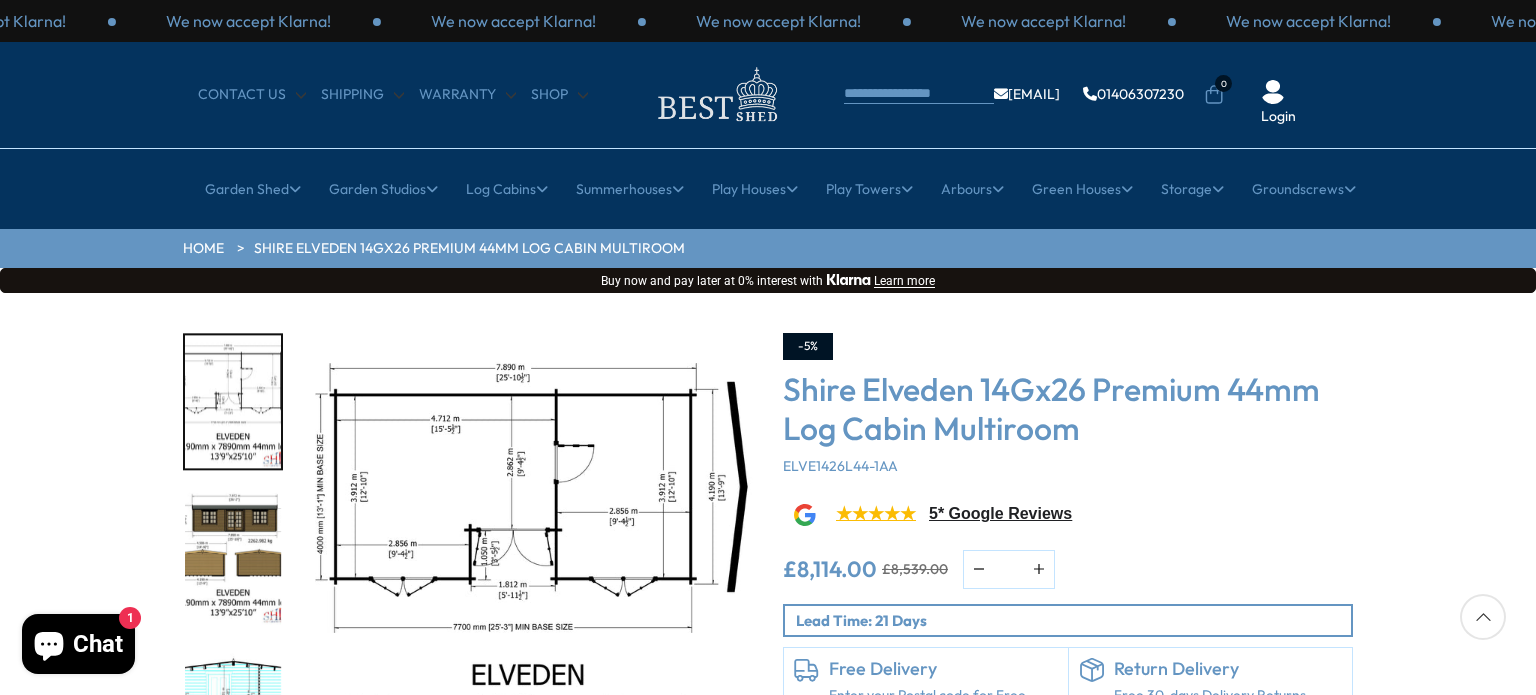 click on "-5%
Shire Elveden 14Gx26 Premium 44mm Log Cabin Multiroom
ELVE1426L44-1AA
★★★★★
5* Google Reviews
£8,114.00
£8,539.00
*" at bounding box center (1068, 534) 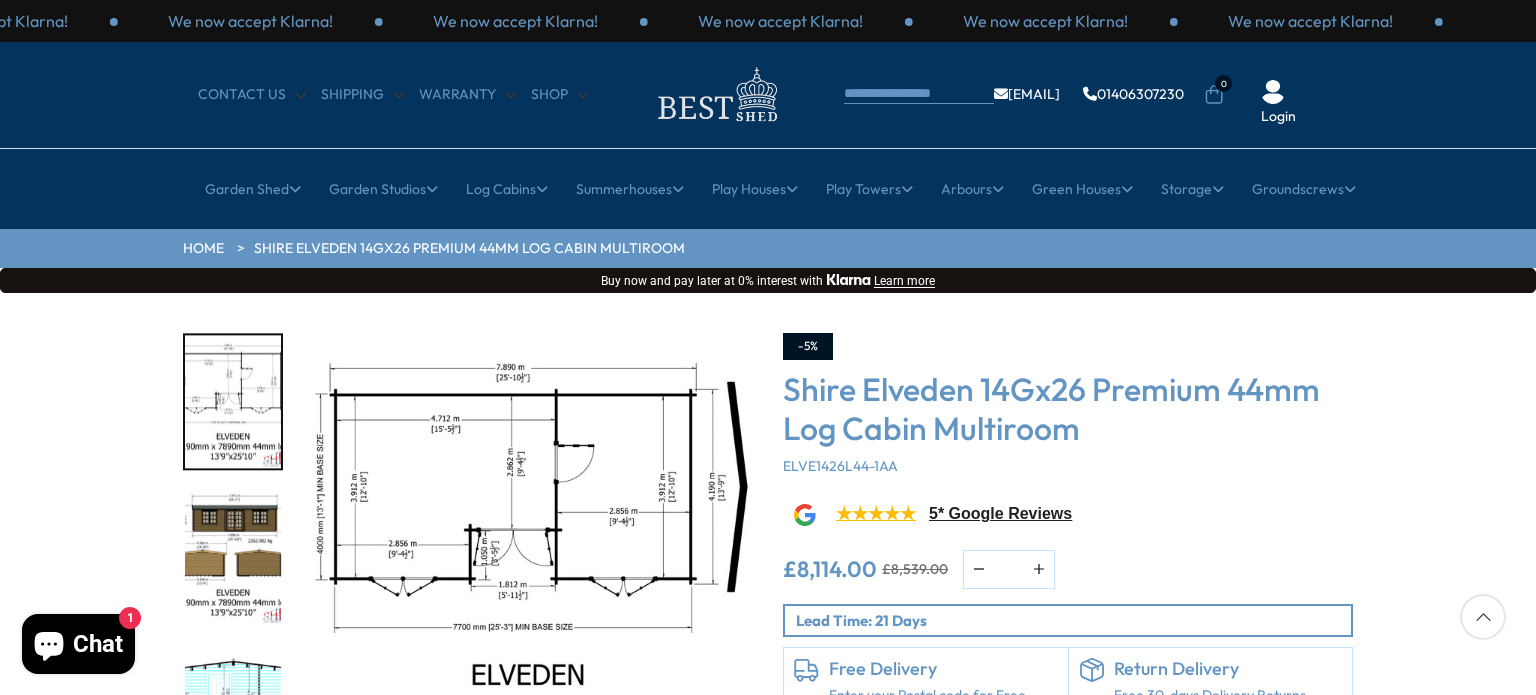 click at bounding box center (233, 558) 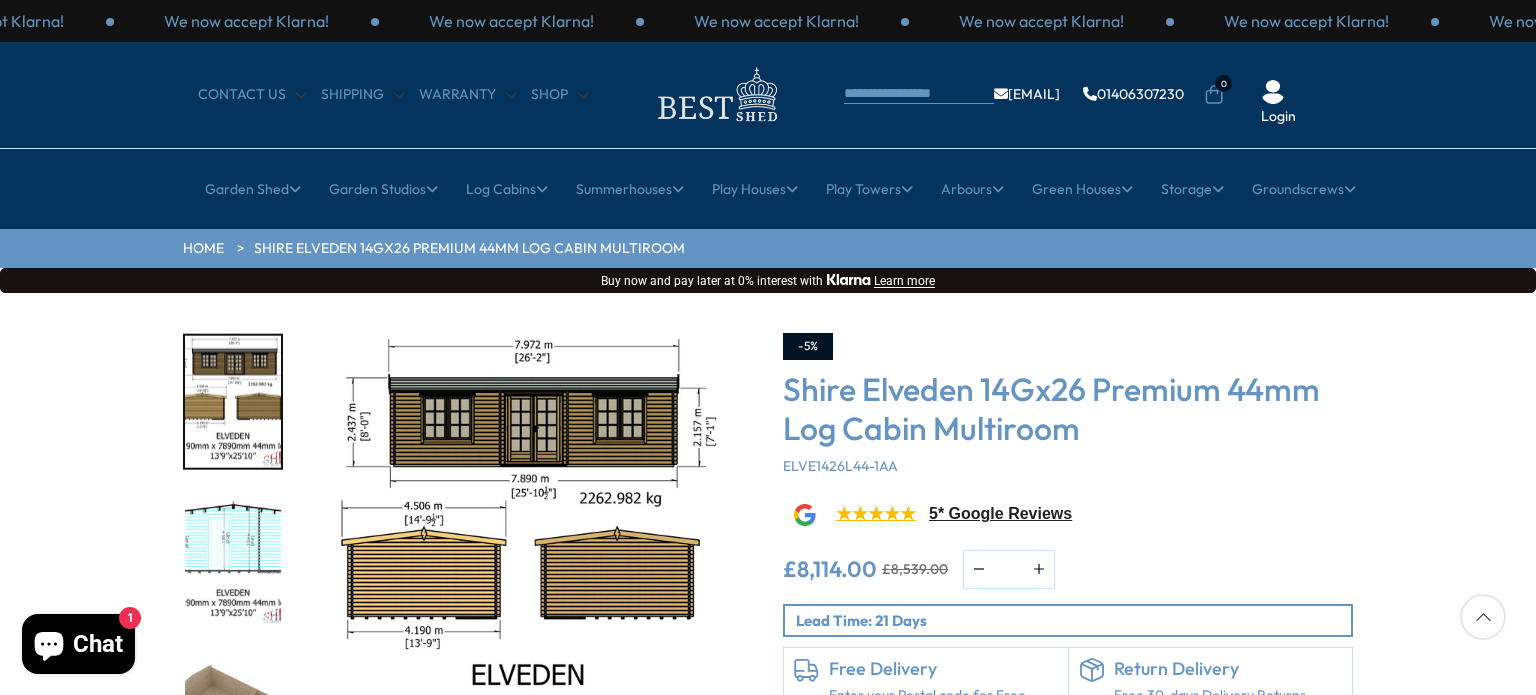 click at bounding box center (233, 558) 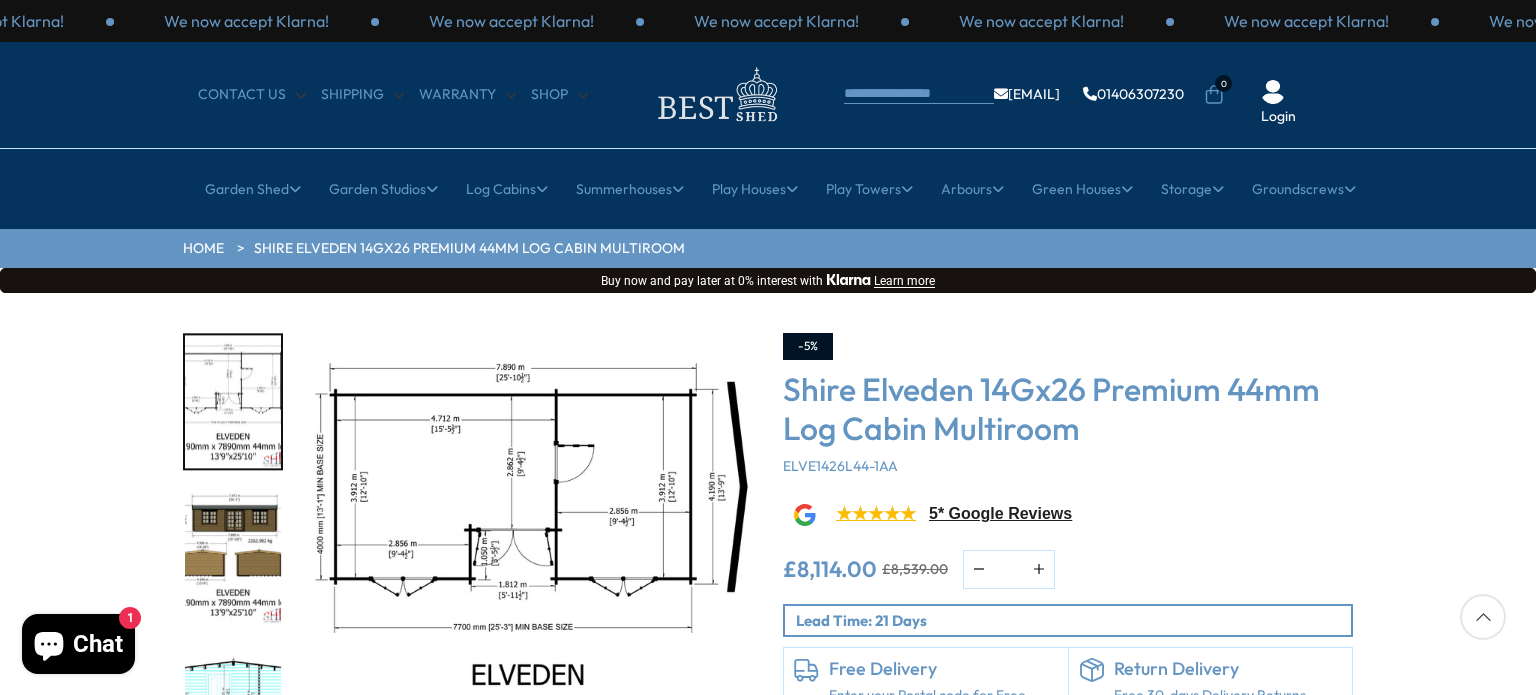 click on "Click To Expand
Click To Expand
Click To Expand
Click To Expand
Click To Expand
Click To Expand
Click To Expand" at bounding box center [468, 580] 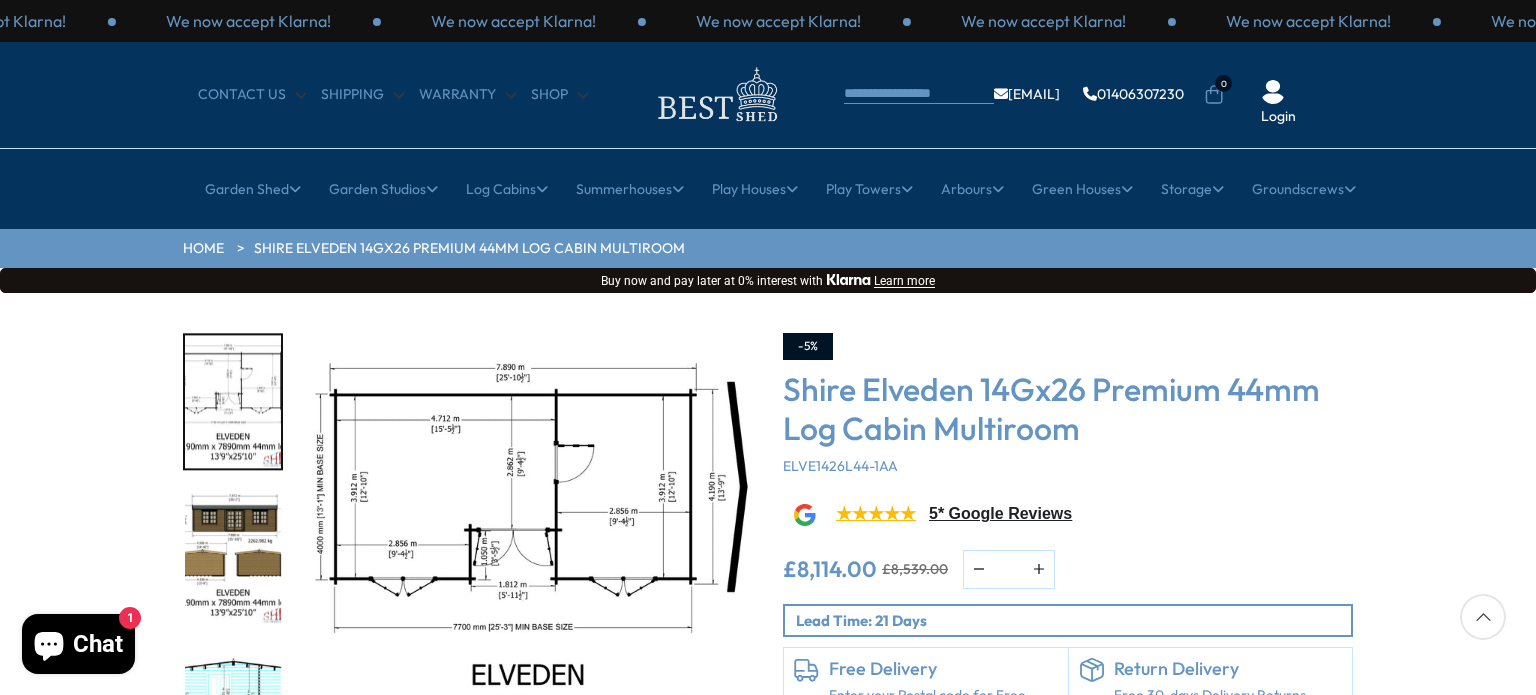 click at bounding box center (233, 715) 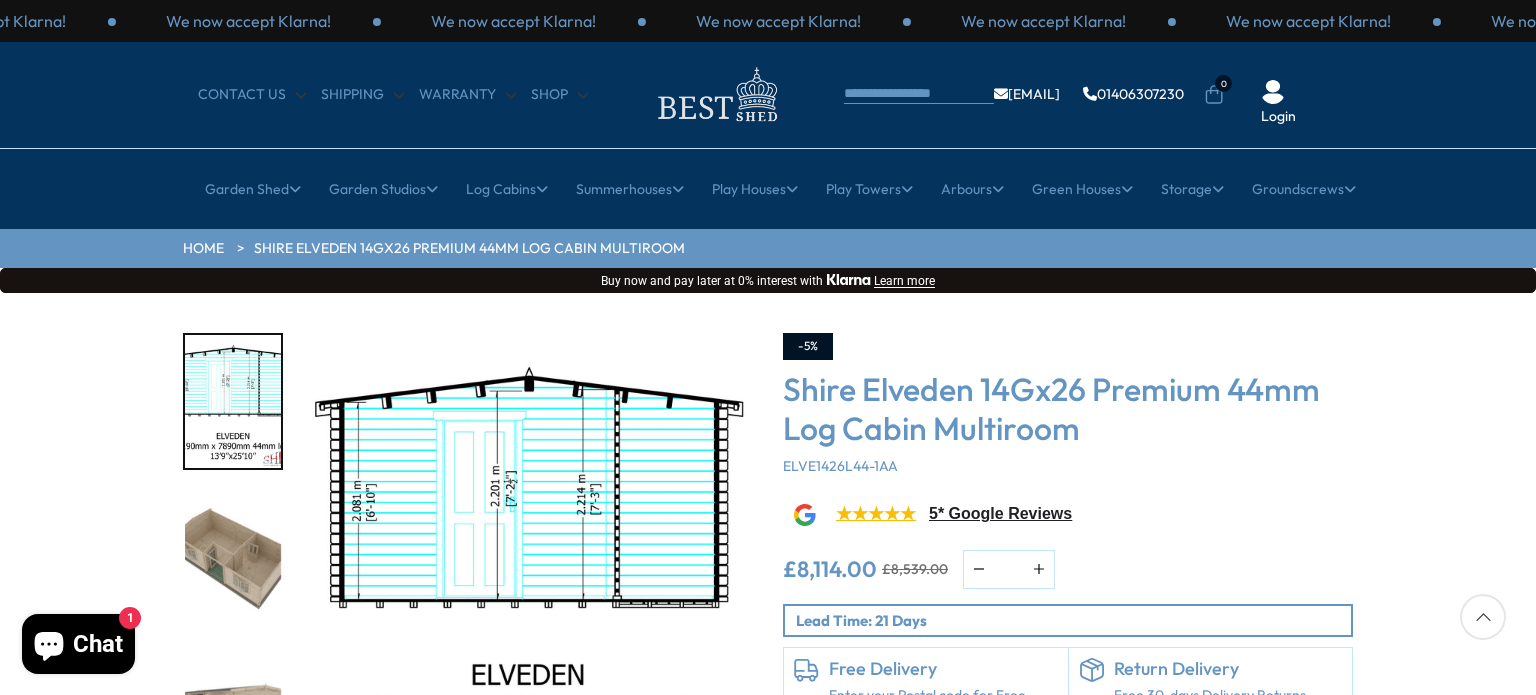 click at bounding box center [233, 558] 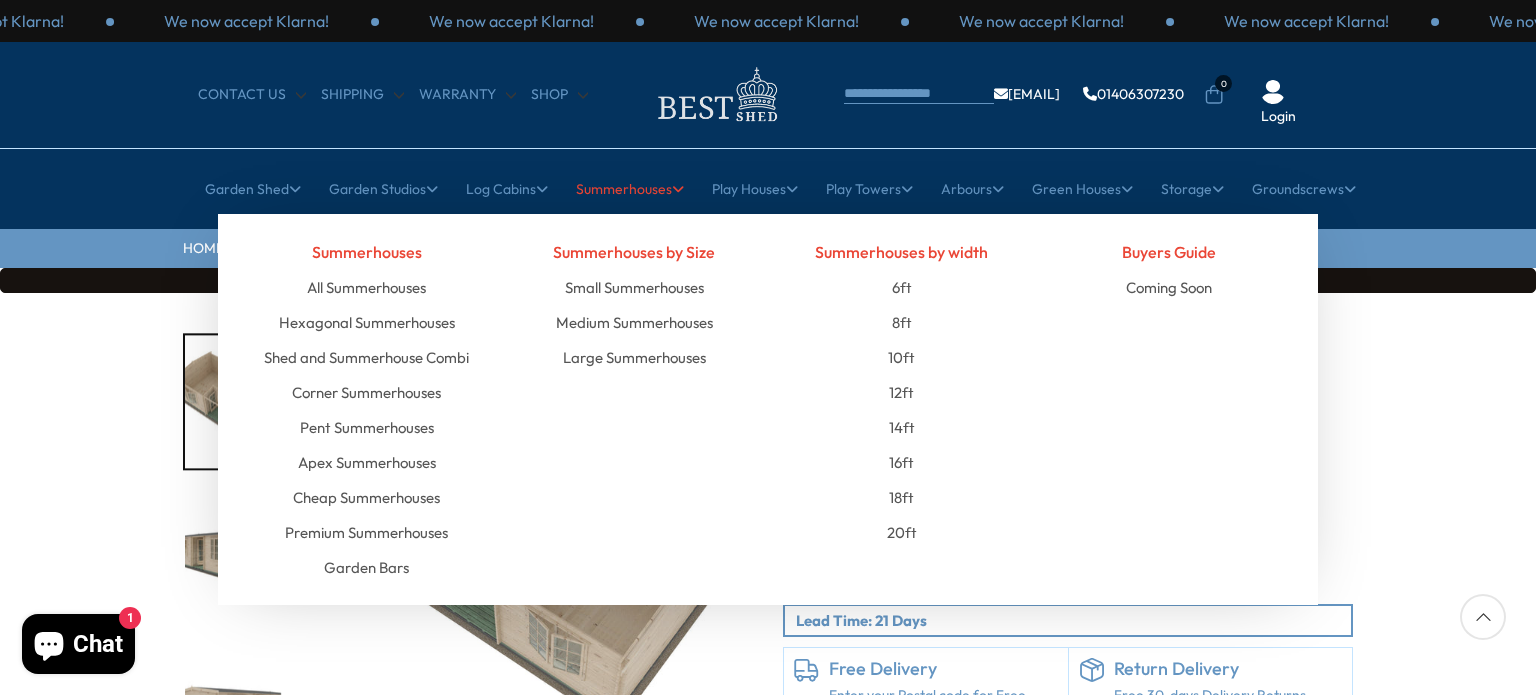 click on "Summerhouses" at bounding box center (630, 189) 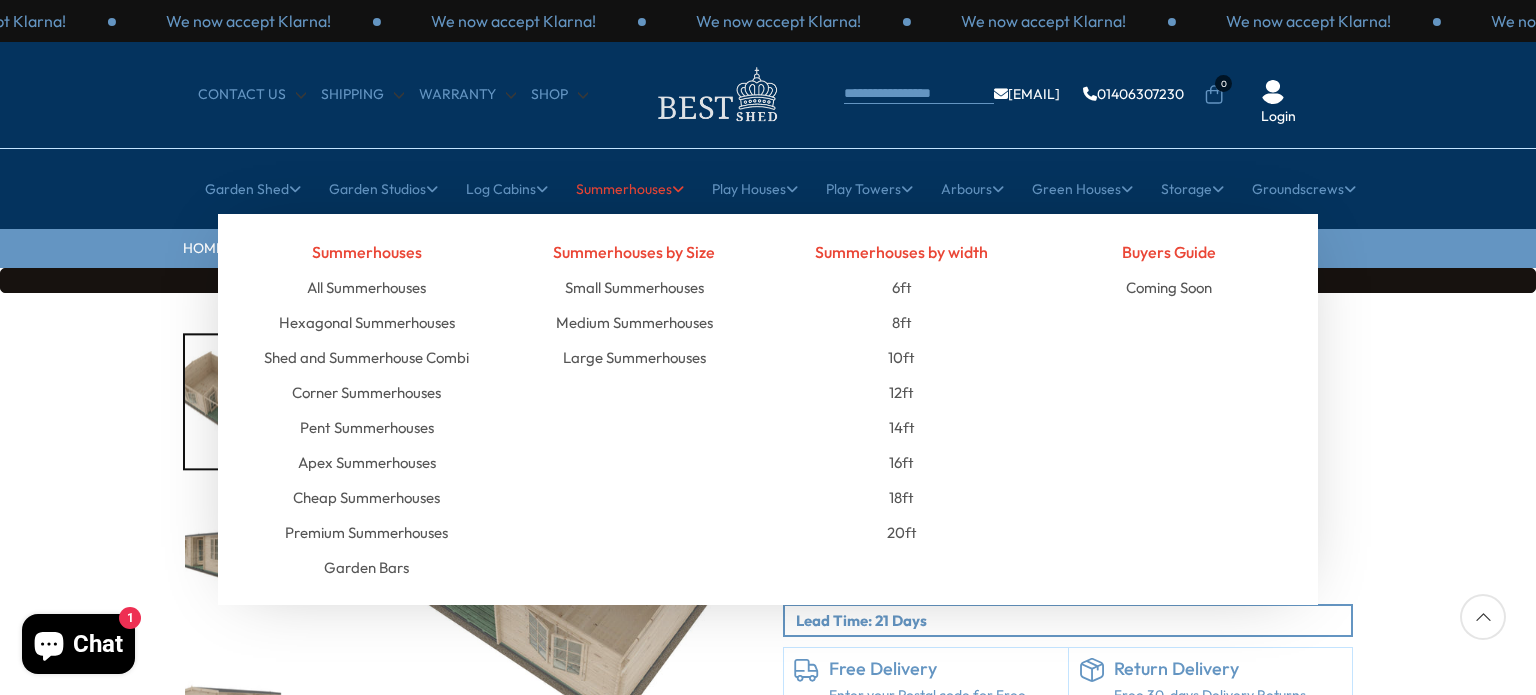 click on "Summerhouses" at bounding box center [630, 189] 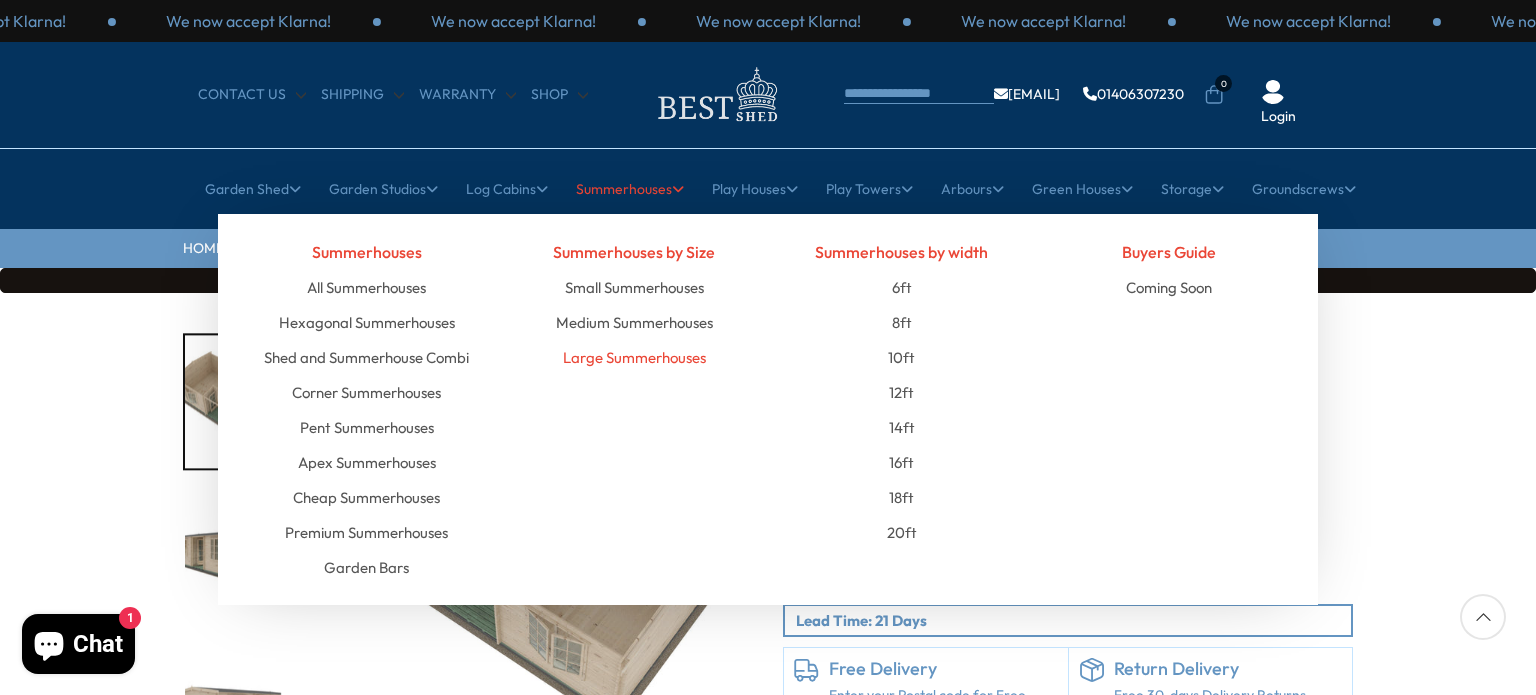 click on "Large Summerhouses" at bounding box center [634, 357] 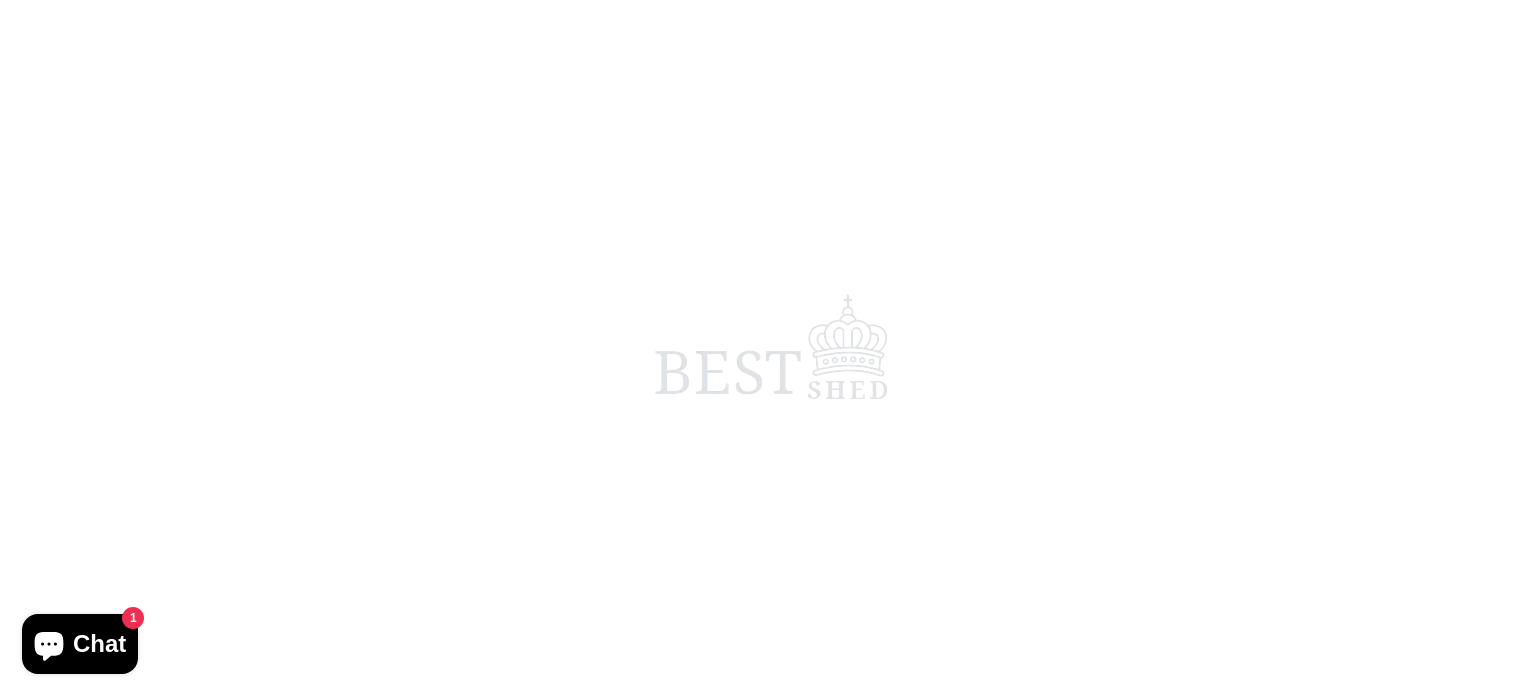 scroll, scrollTop: 0, scrollLeft: 0, axis: both 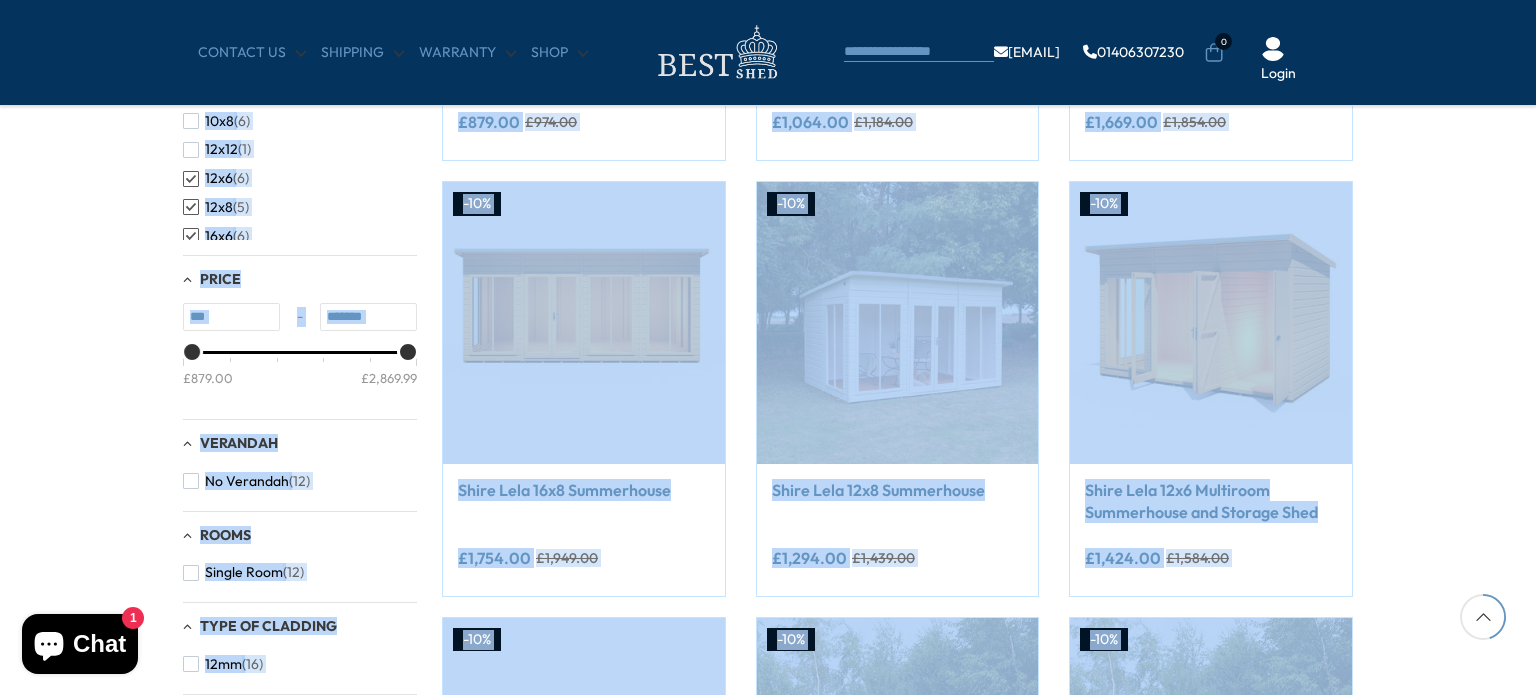 drag, startPoint x: 1534, startPoint y: 449, endPoint x: 1532, endPoint y: 733, distance: 284.00705 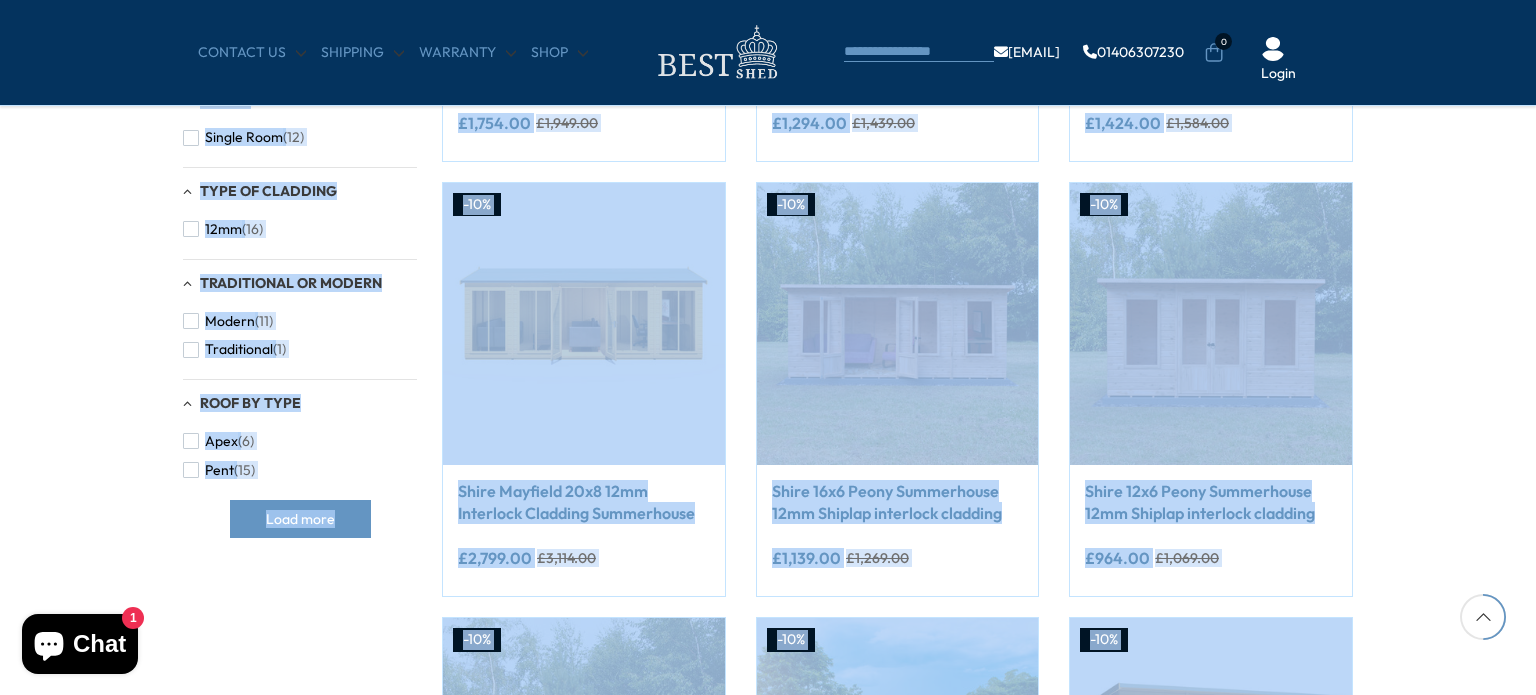 click on "Filters
112  products viewed
22" at bounding box center (768, 139) 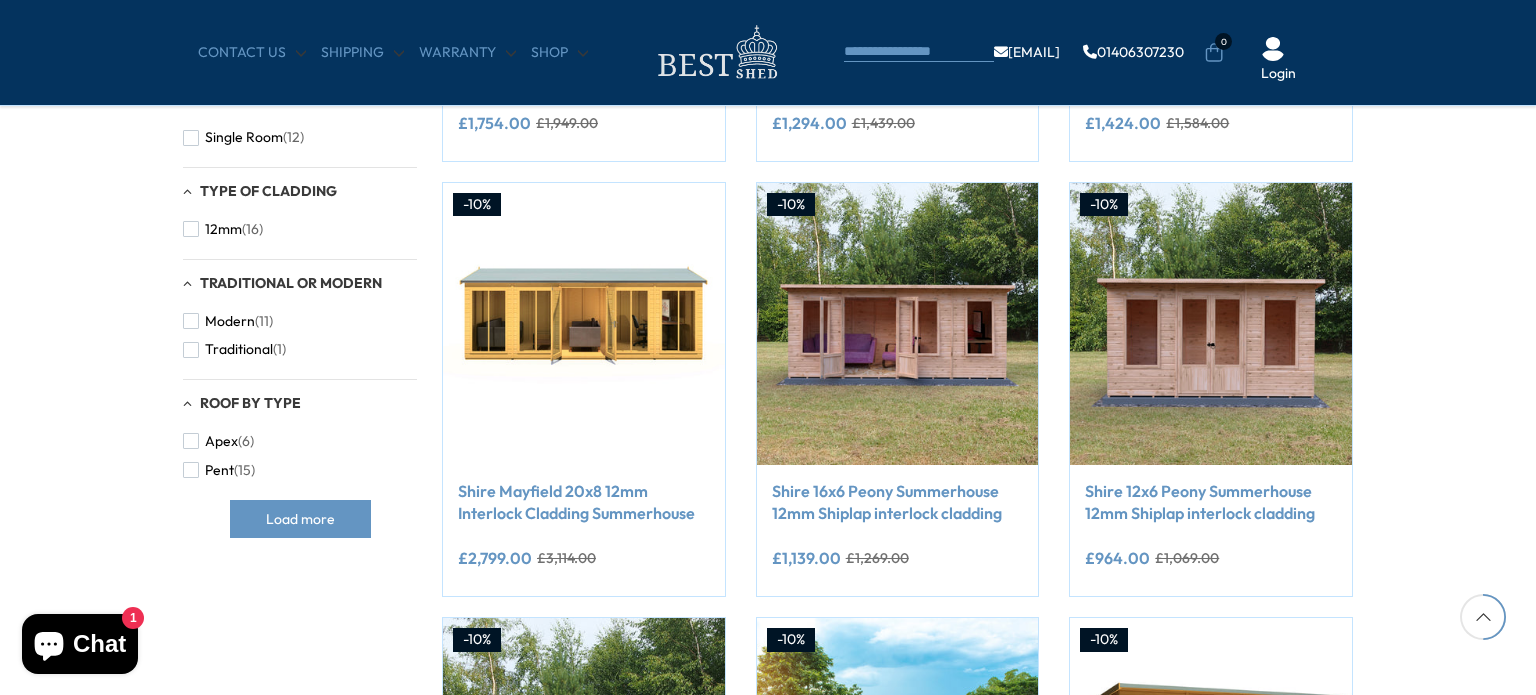 click on "Filters
112  products viewed
22" at bounding box center (768, 139) 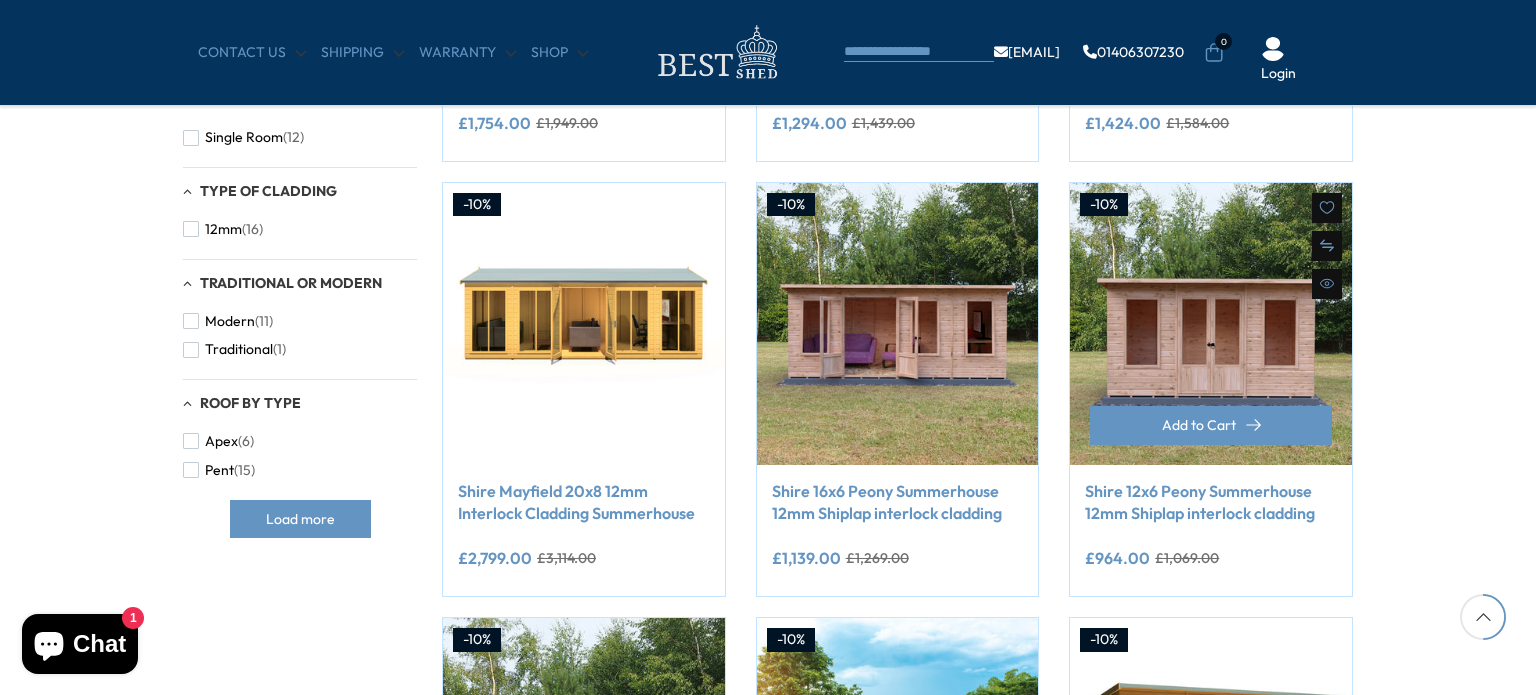 drag, startPoint x: 1329, startPoint y: 151, endPoint x: 1332, endPoint y: 415, distance: 264.01706 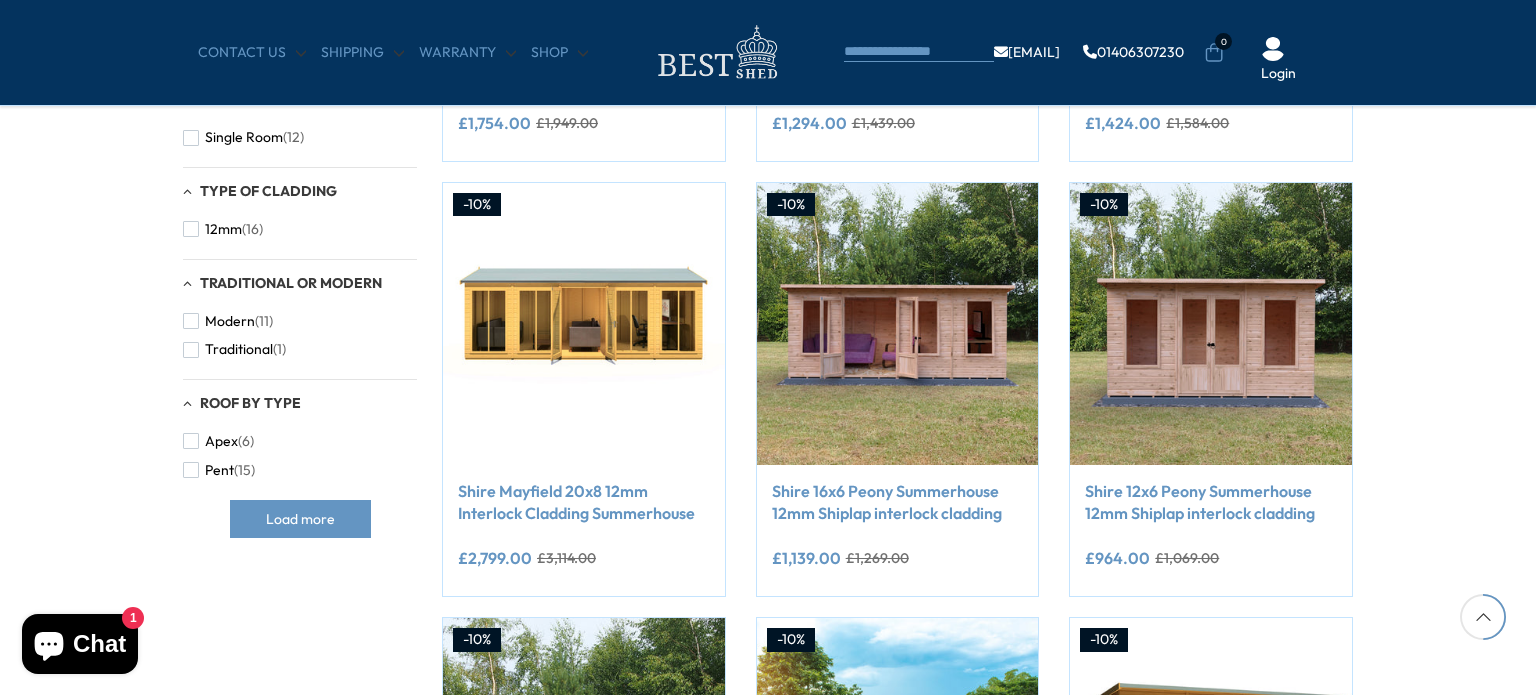 click on "Filters
112  products viewed
22" at bounding box center [768, 139] 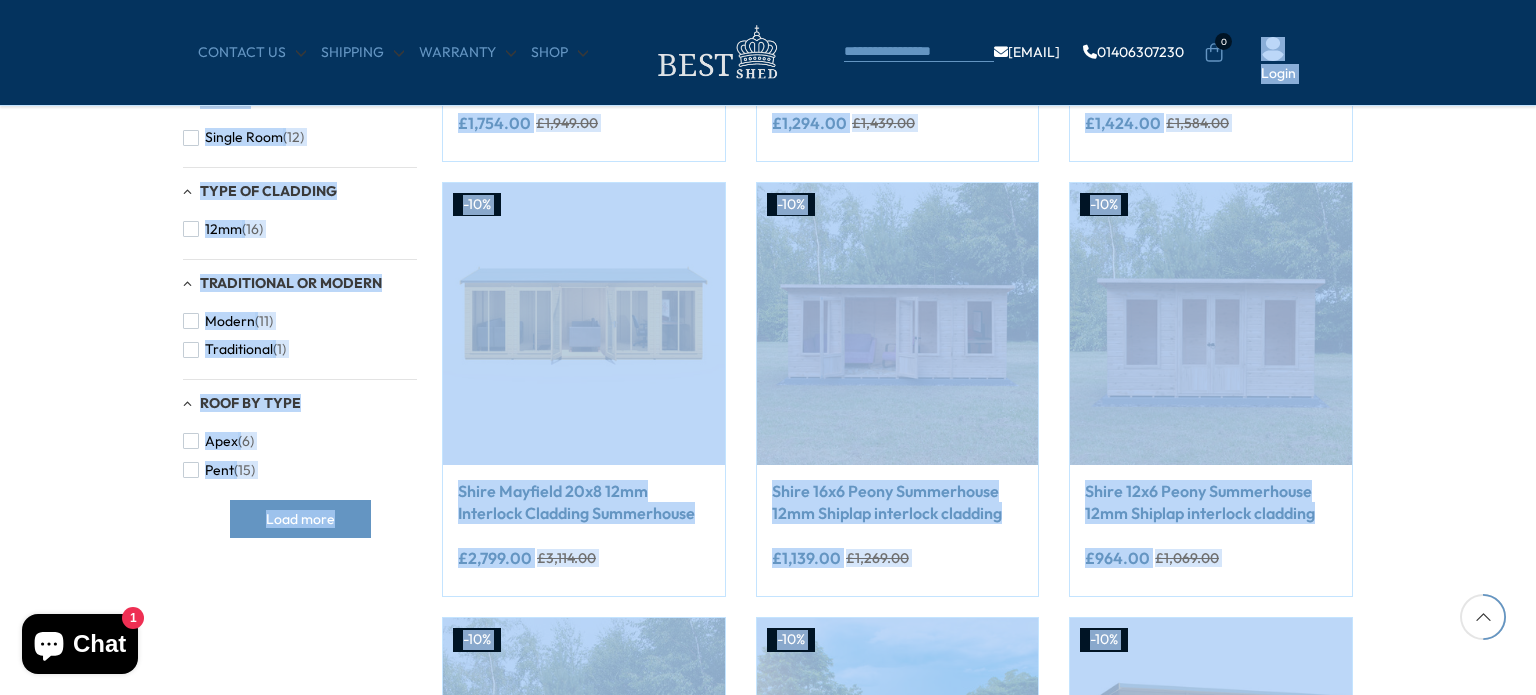 drag, startPoint x: 1535, startPoint y: 59, endPoint x: 1531, endPoint y: 336, distance: 277.02887 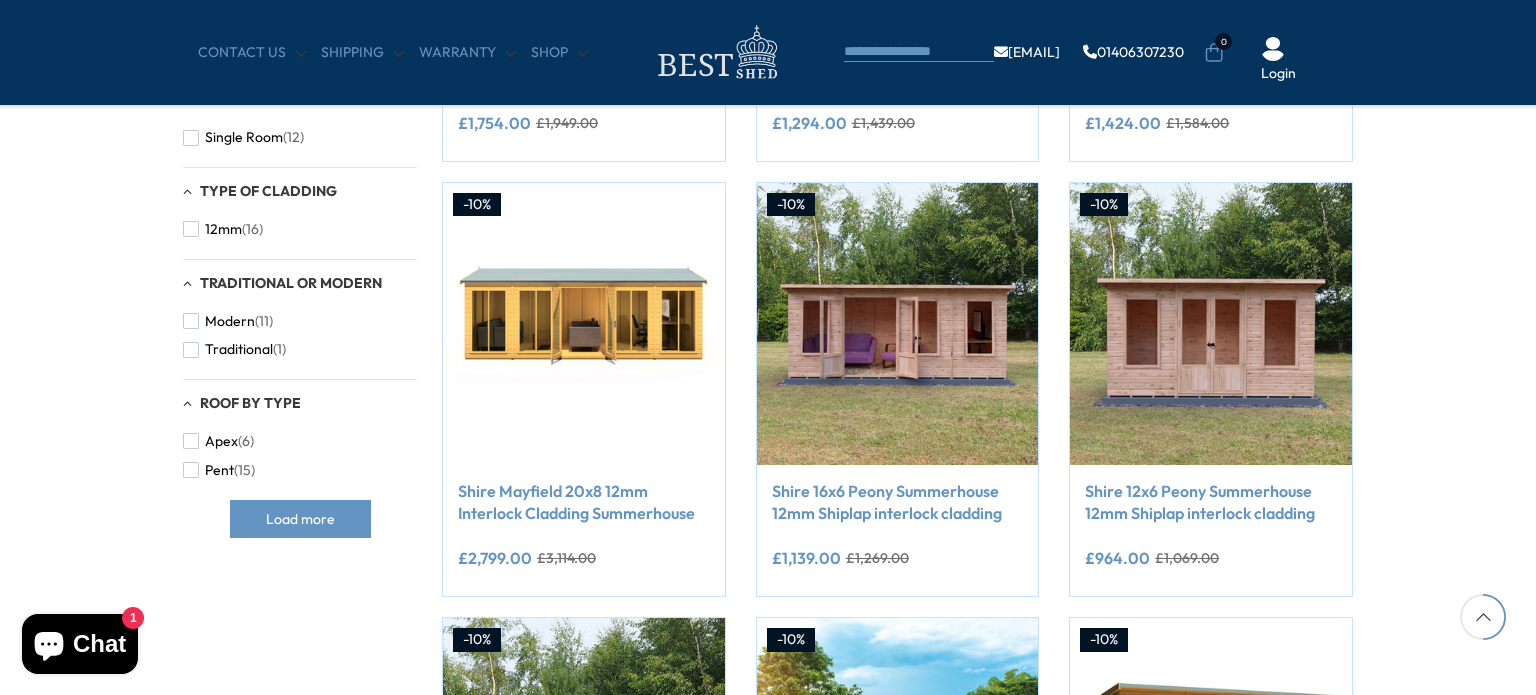click on "Filters
112  products viewed
22" at bounding box center (768, 139) 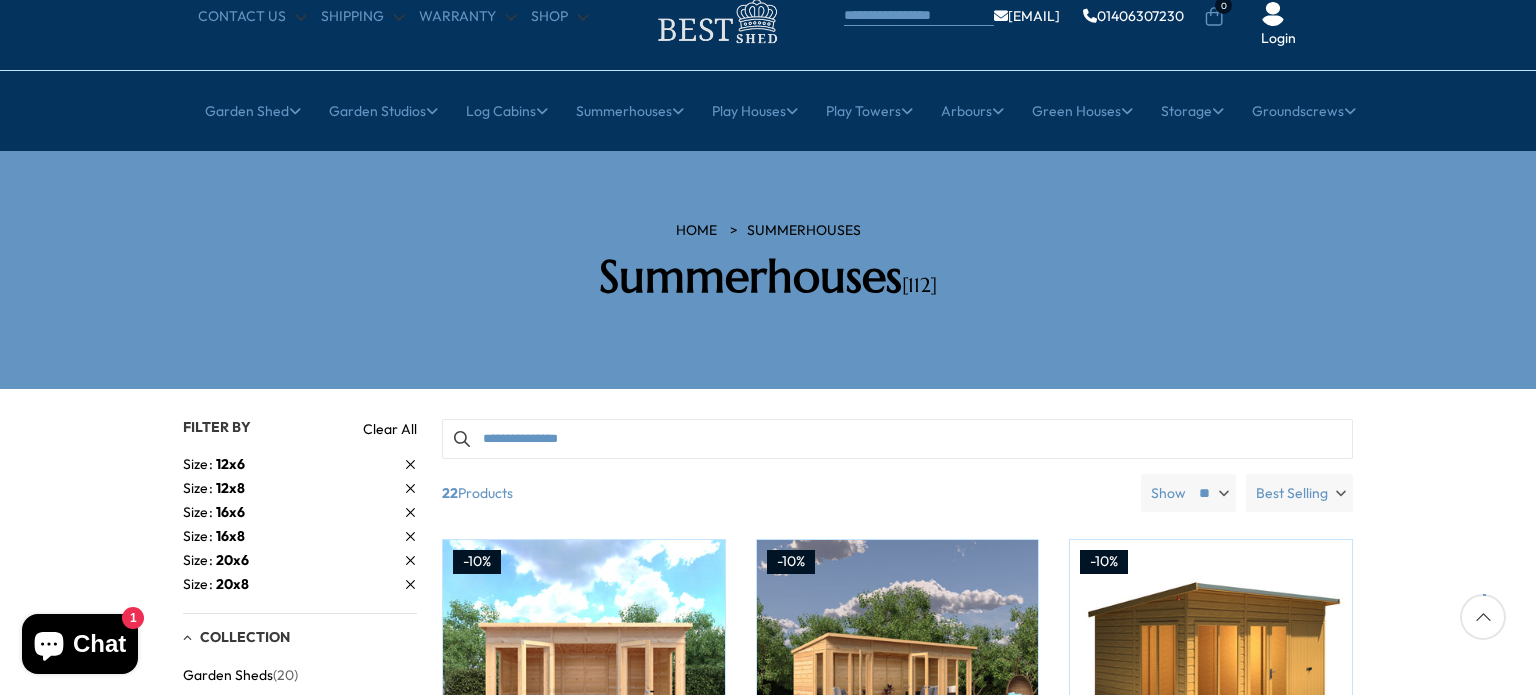 scroll, scrollTop: 0, scrollLeft: 0, axis: both 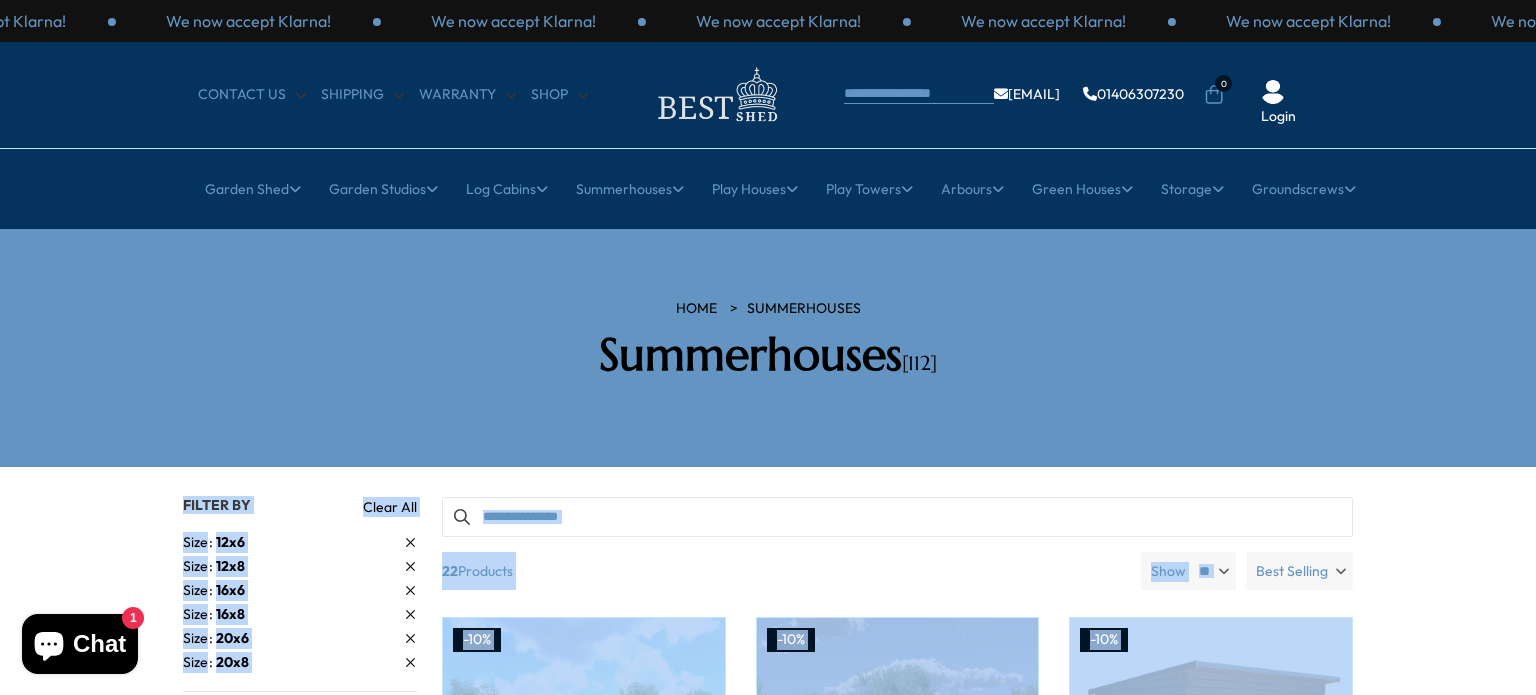 drag, startPoint x: 1483, startPoint y: 652, endPoint x: 1412, endPoint y: 432, distance: 231.1731 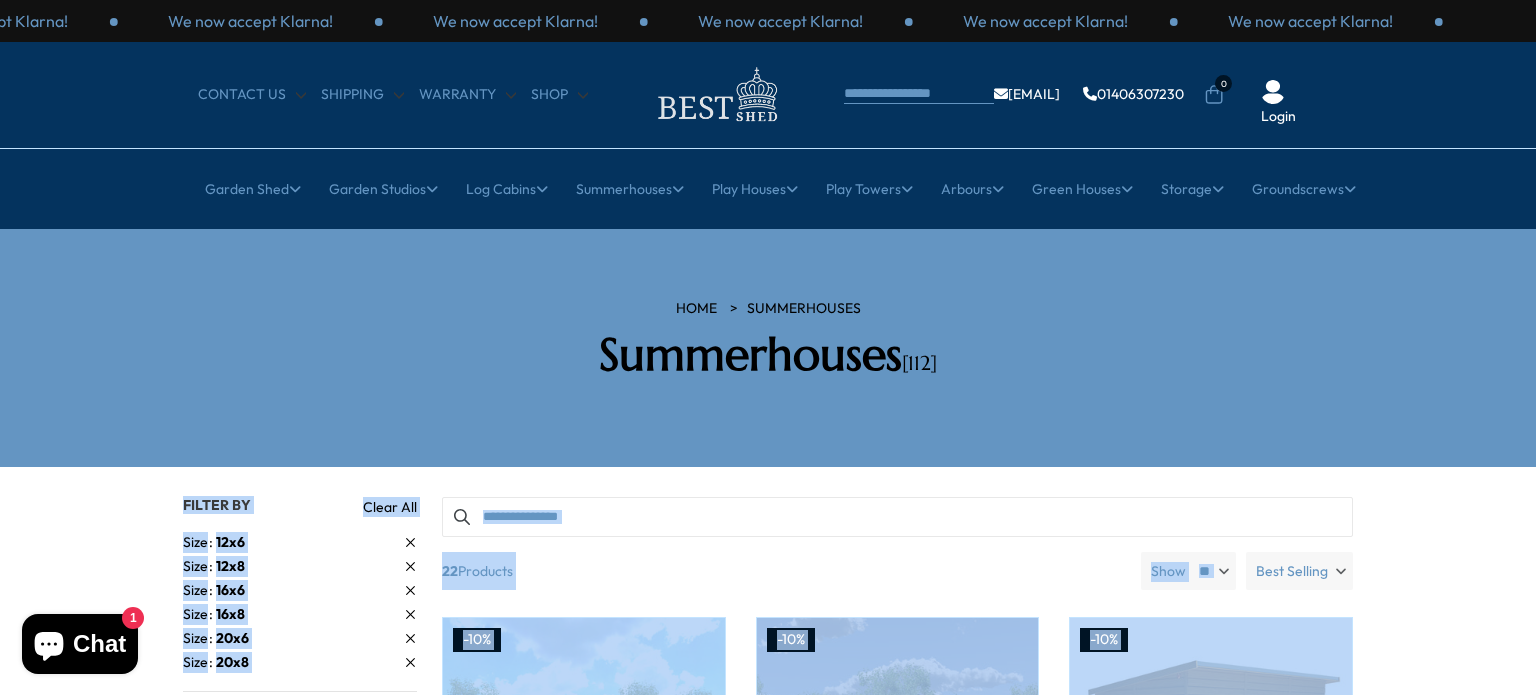 scroll, scrollTop: 64, scrollLeft: 0, axis: vertical 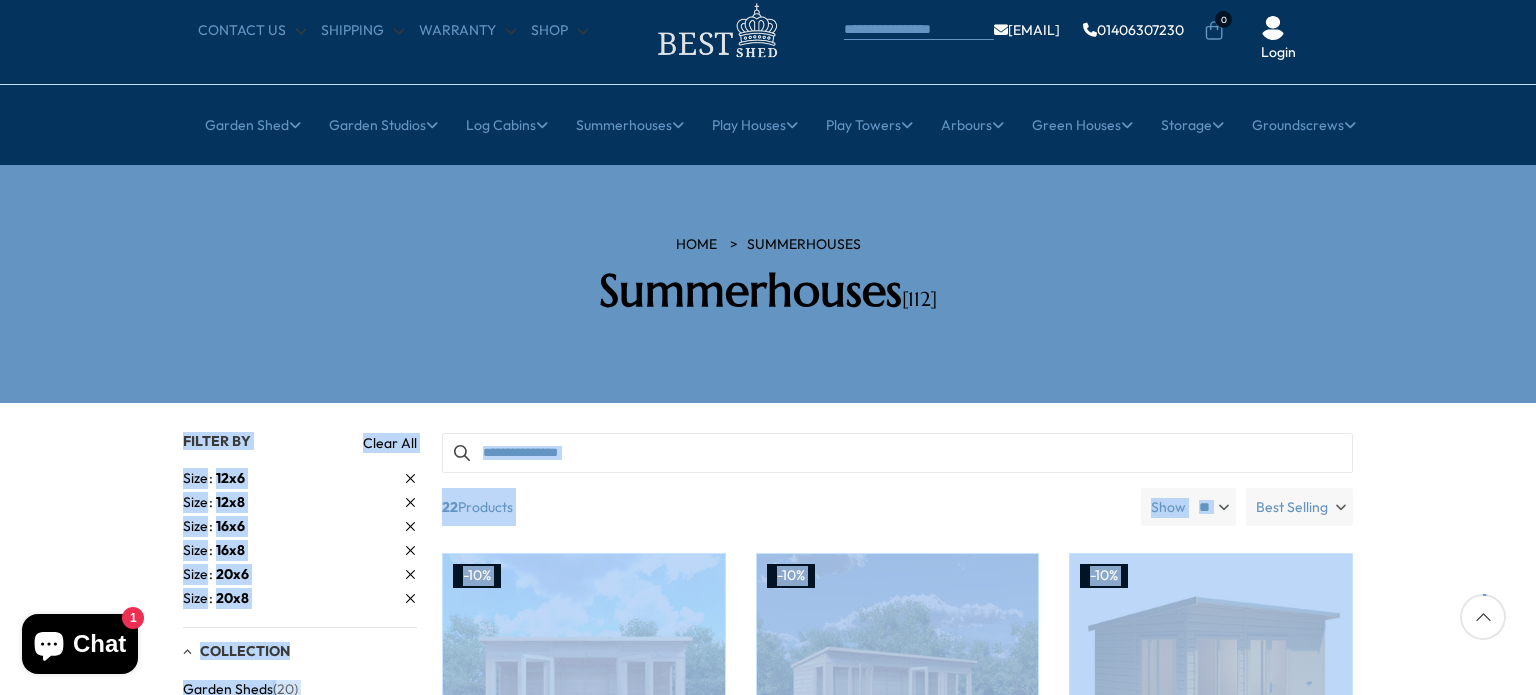 click on "Filters
112  products viewed
22" at bounding box center (768, 1381) 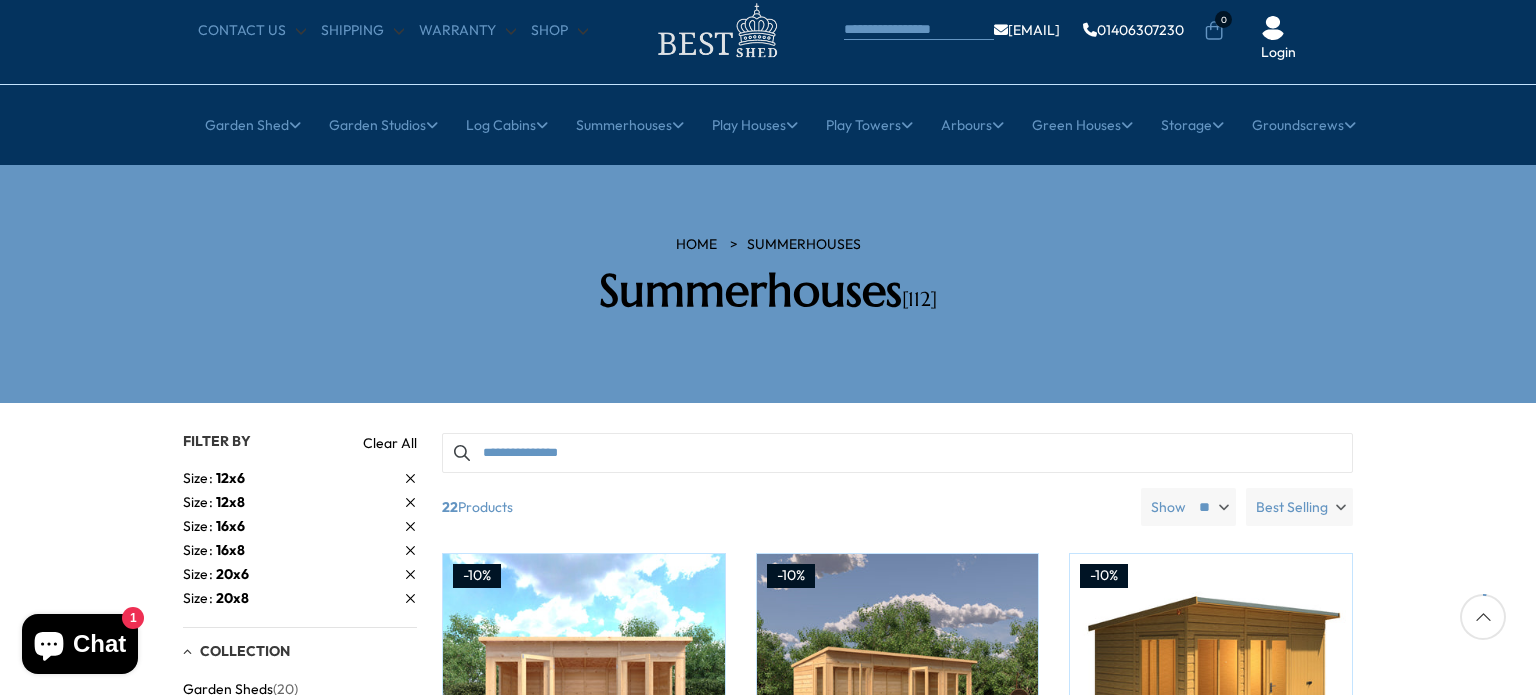 drag, startPoint x: 1399, startPoint y: 411, endPoint x: 1415, endPoint y: 728, distance: 317.40353 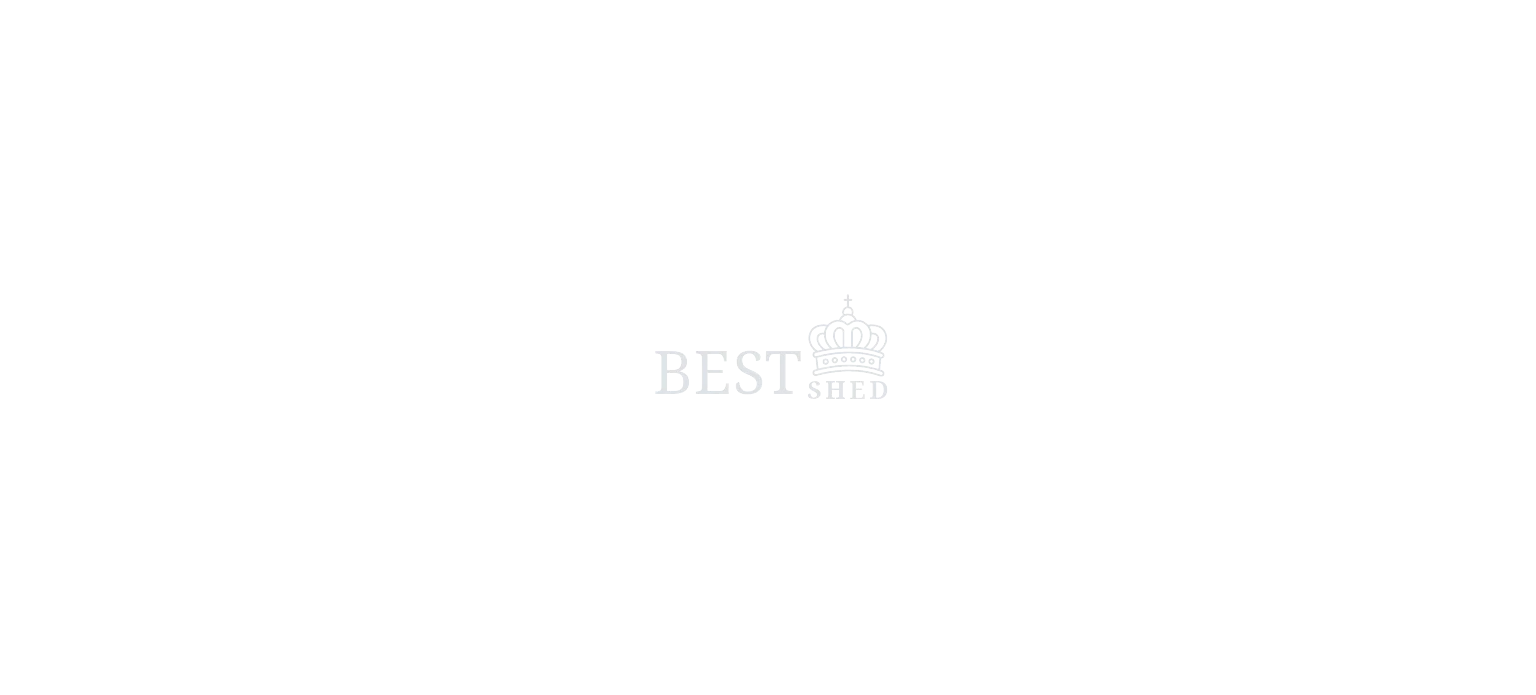 scroll, scrollTop: 0, scrollLeft: 0, axis: both 